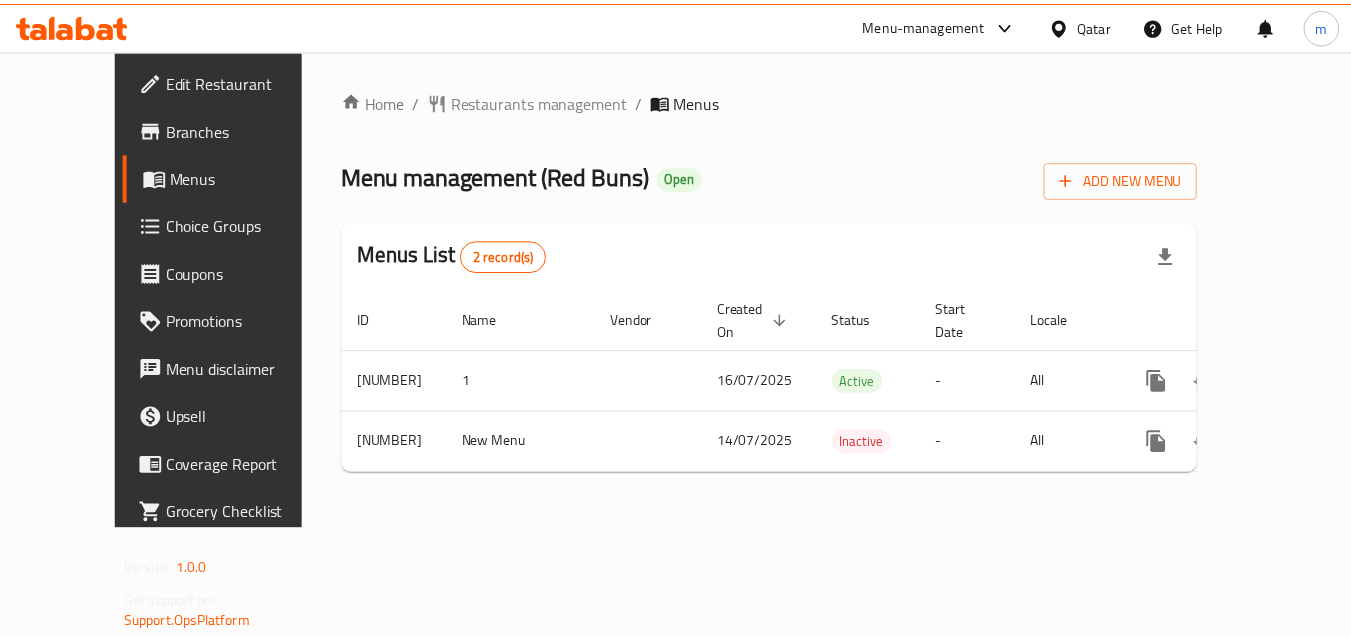 scroll, scrollTop: 0, scrollLeft: 0, axis: both 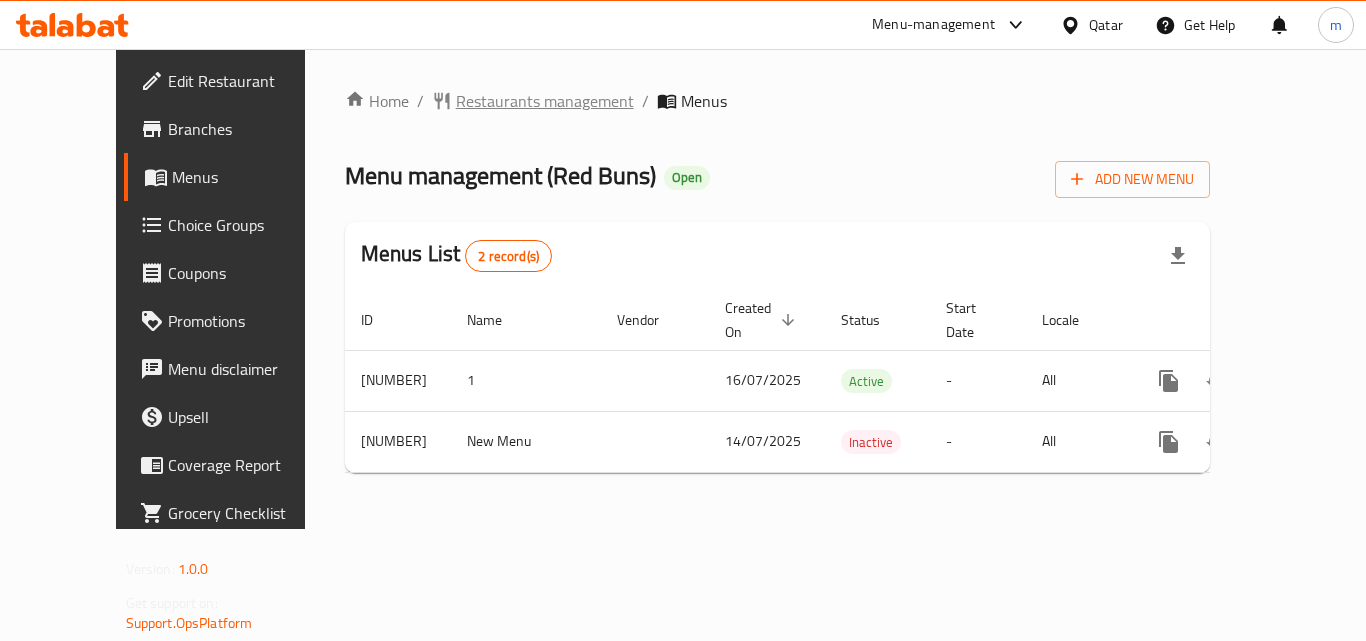 click on "Restaurants management" at bounding box center [545, 101] 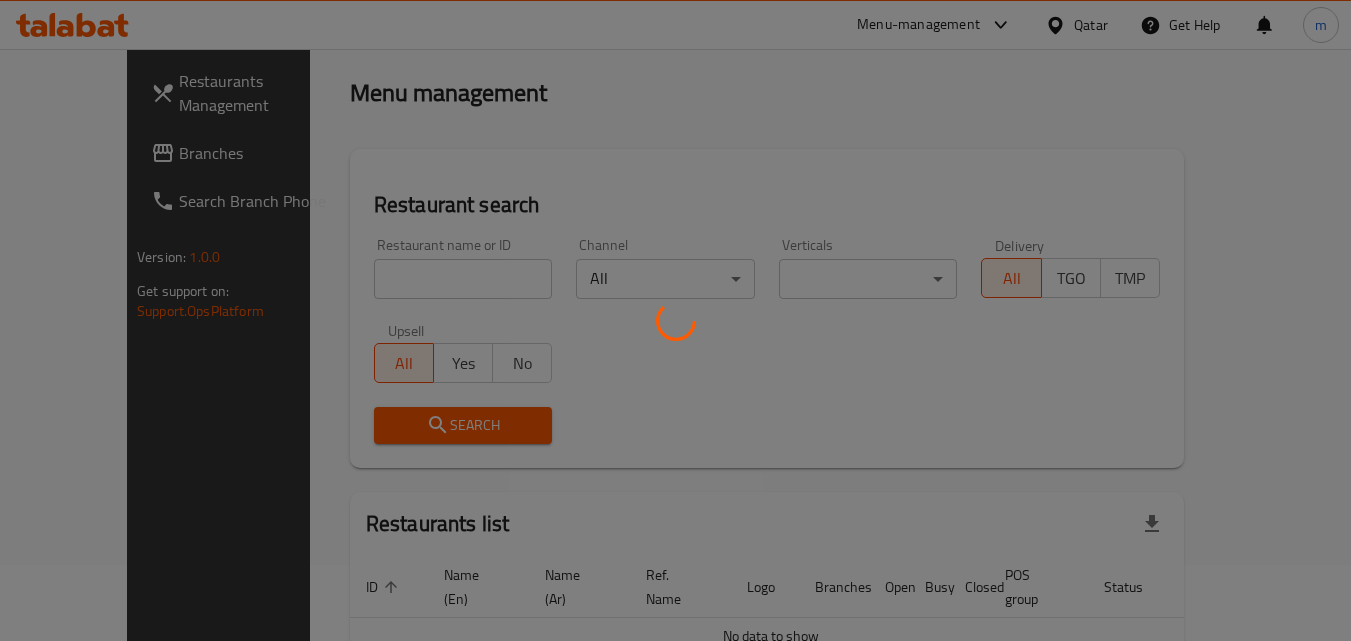 scroll, scrollTop: 176, scrollLeft: 0, axis: vertical 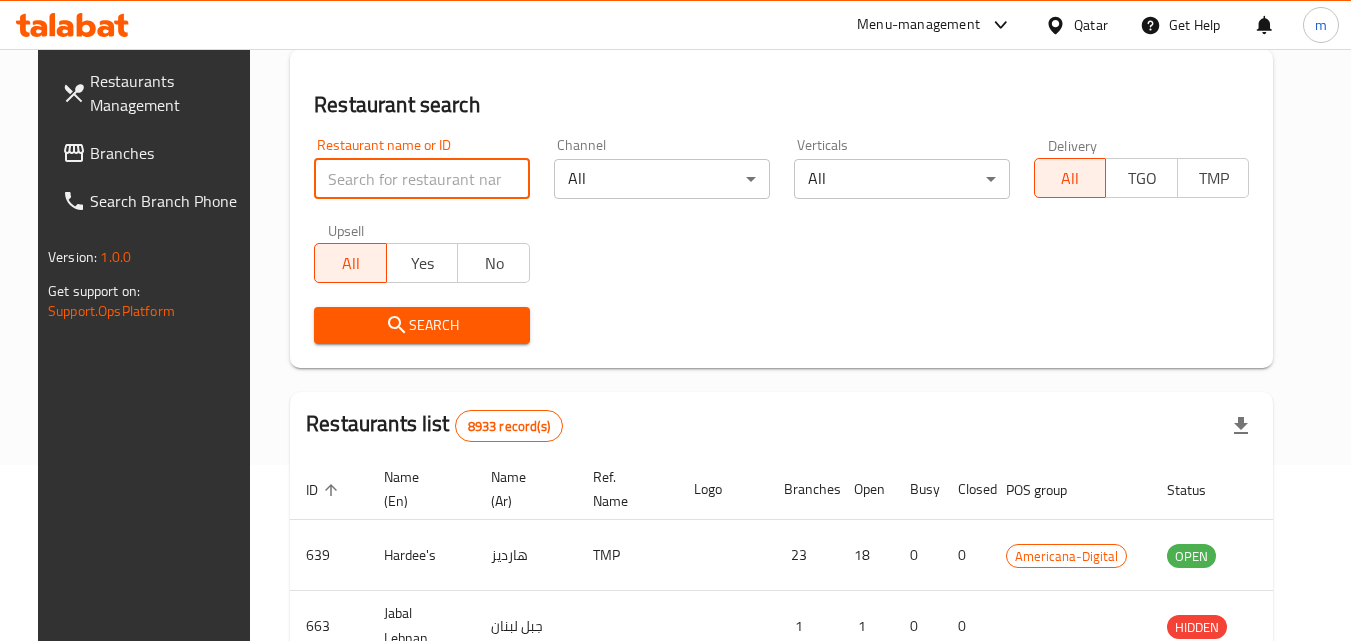 click at bounding box center (422, 179) 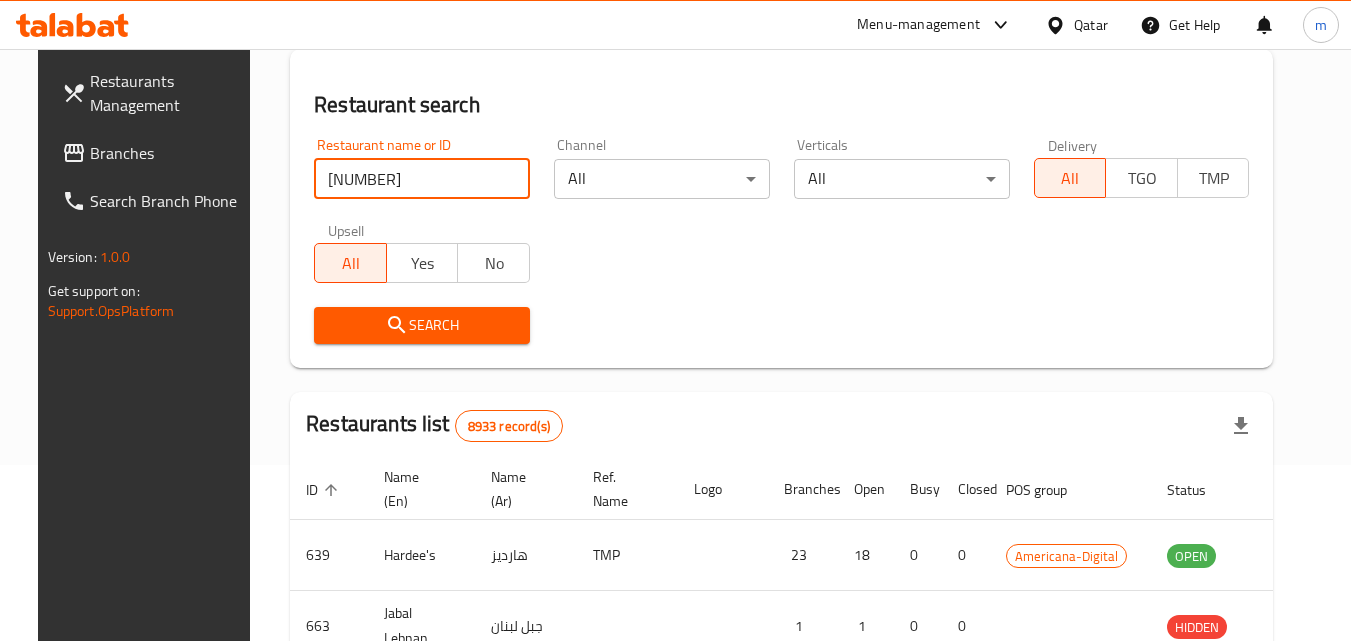 type on "701551" 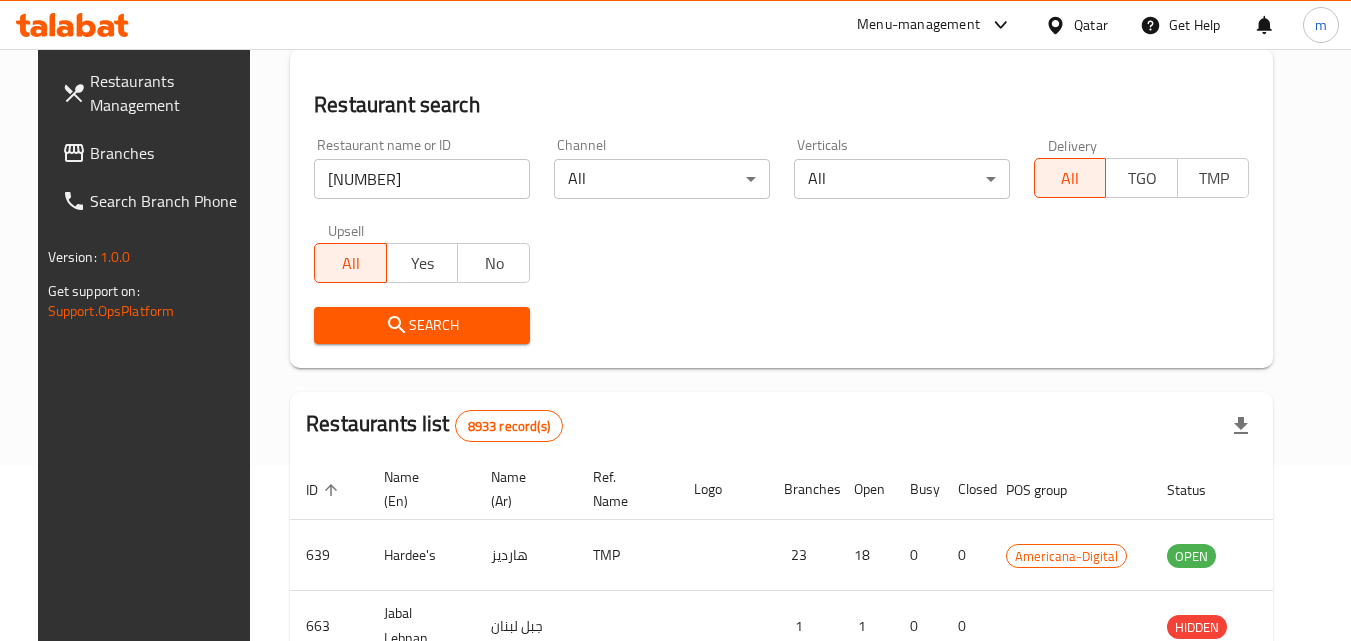 click on "Search" at bounding box center [422, 325] 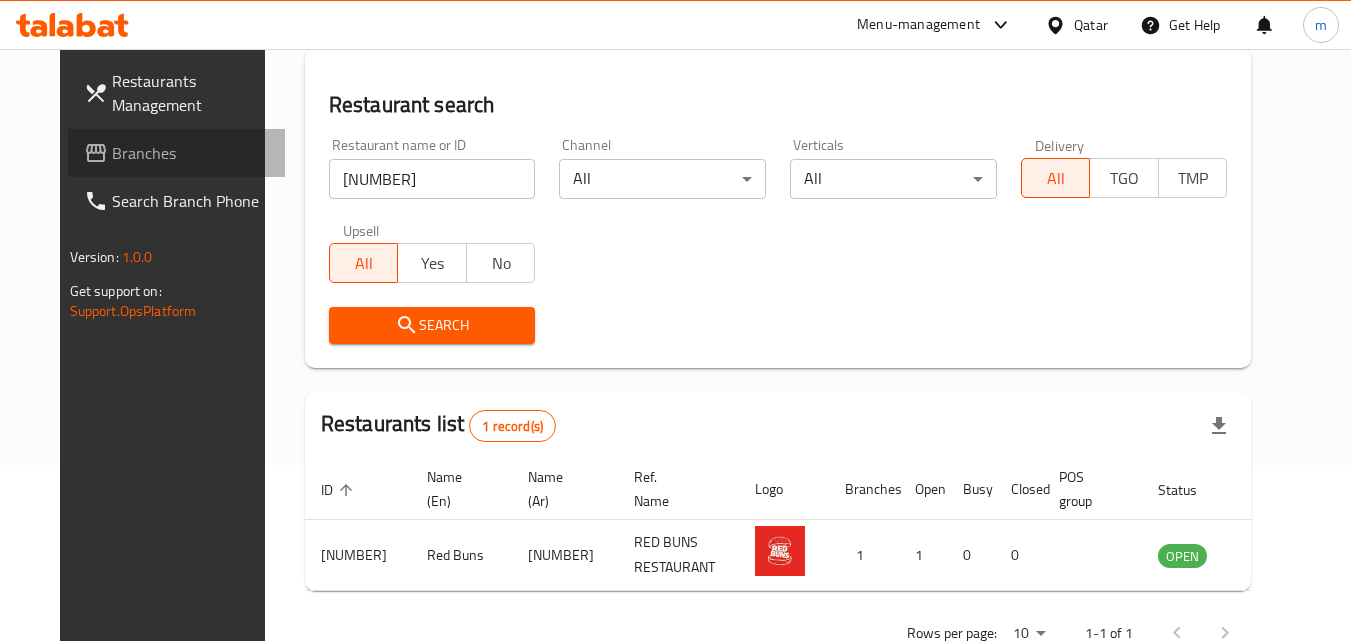 click on "Branches" at bounding box center (191, 153) 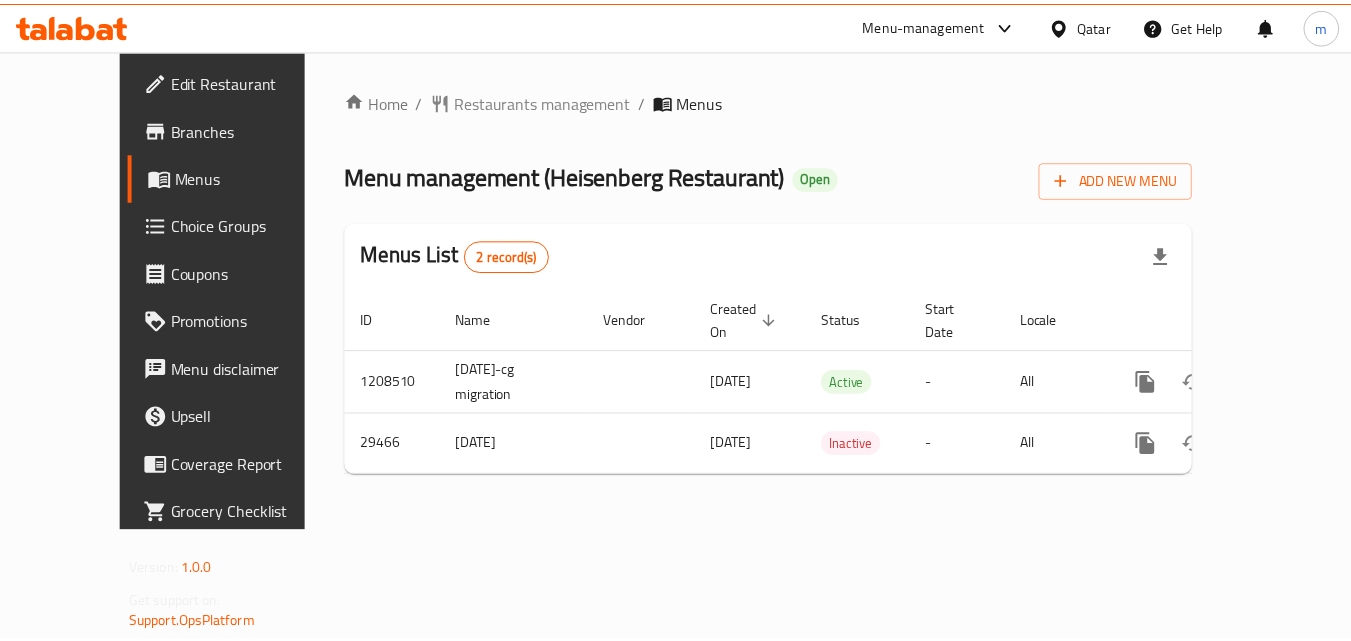 scroll, scrollTop: 0, scrollLeft: 0, axis: both 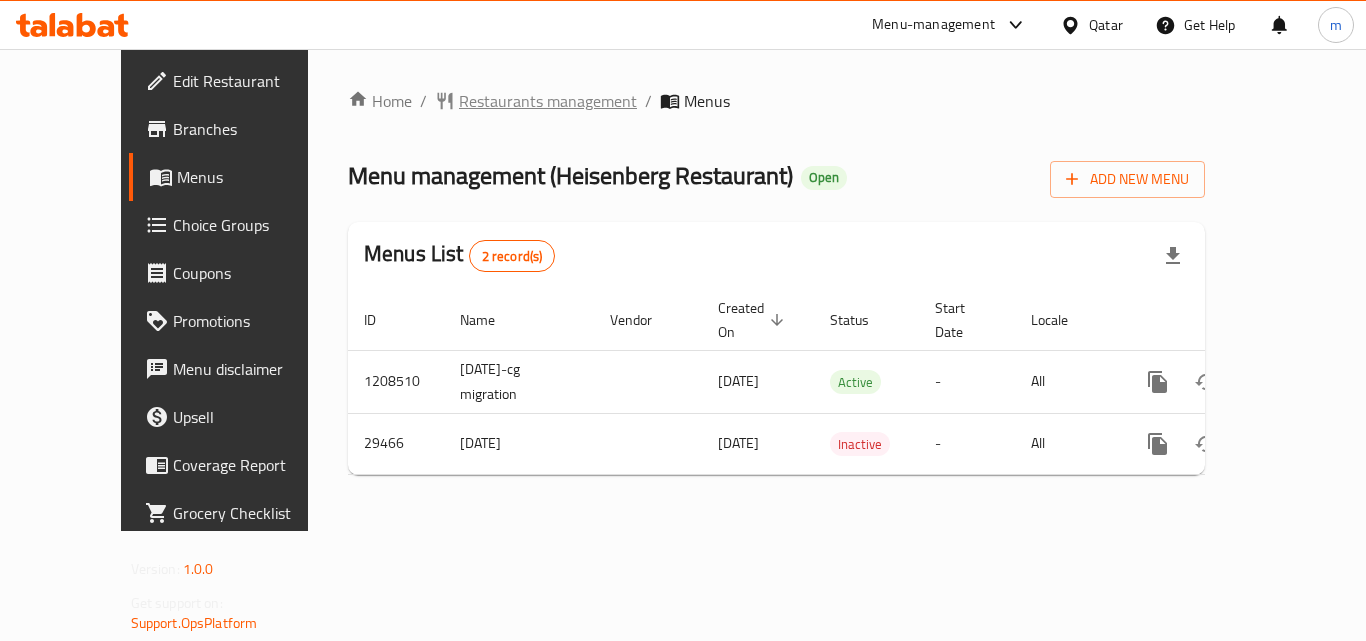 click on "Restaurants management" at bounding box center (548, 101) 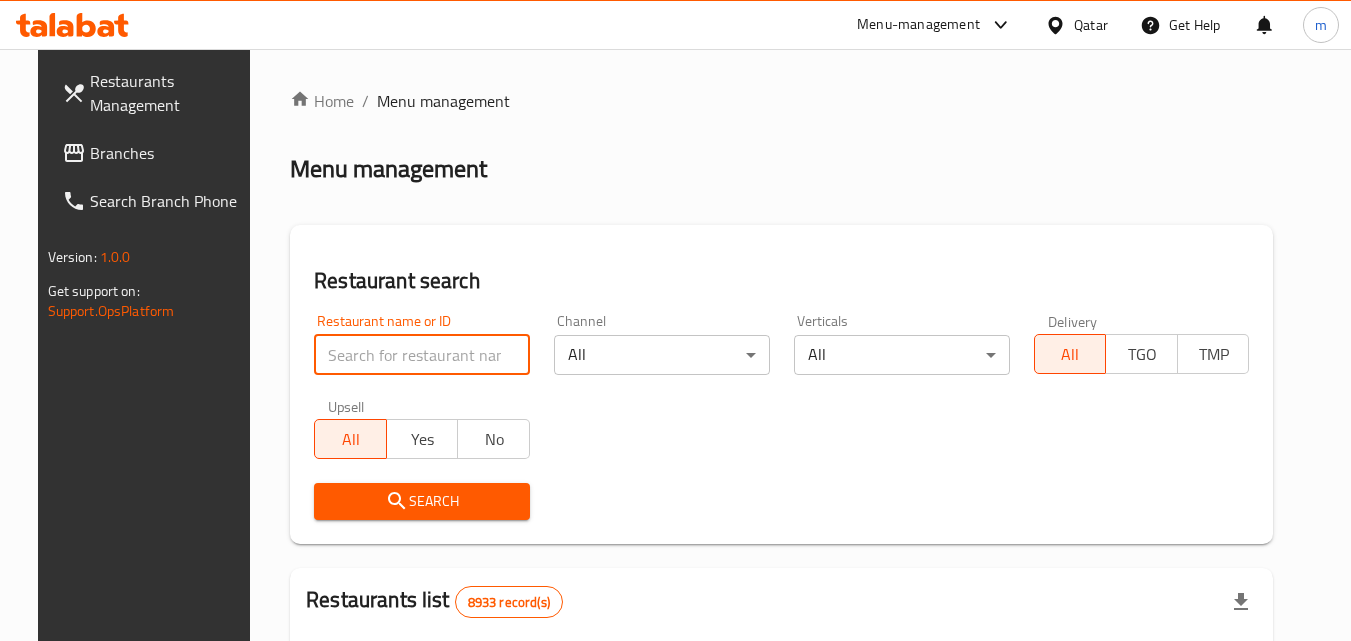 click at bounding box center (422, 355) 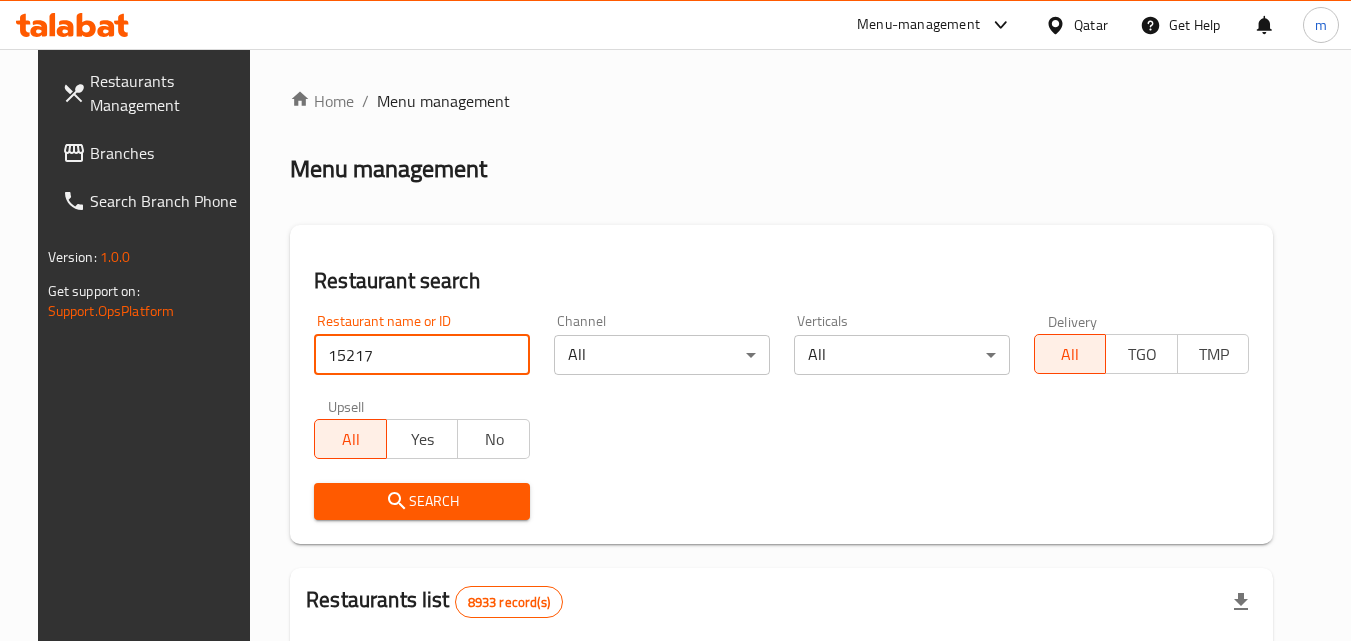 type on "15217" 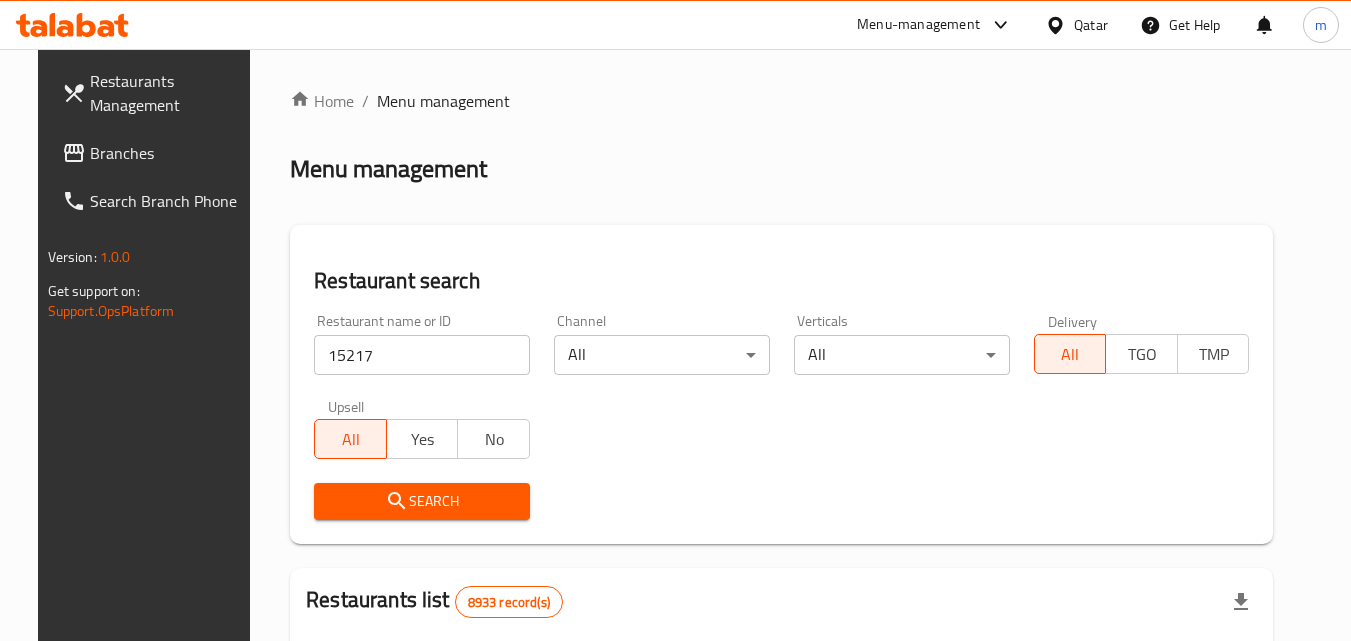 click on "Search" at bounding box center (422, 501) 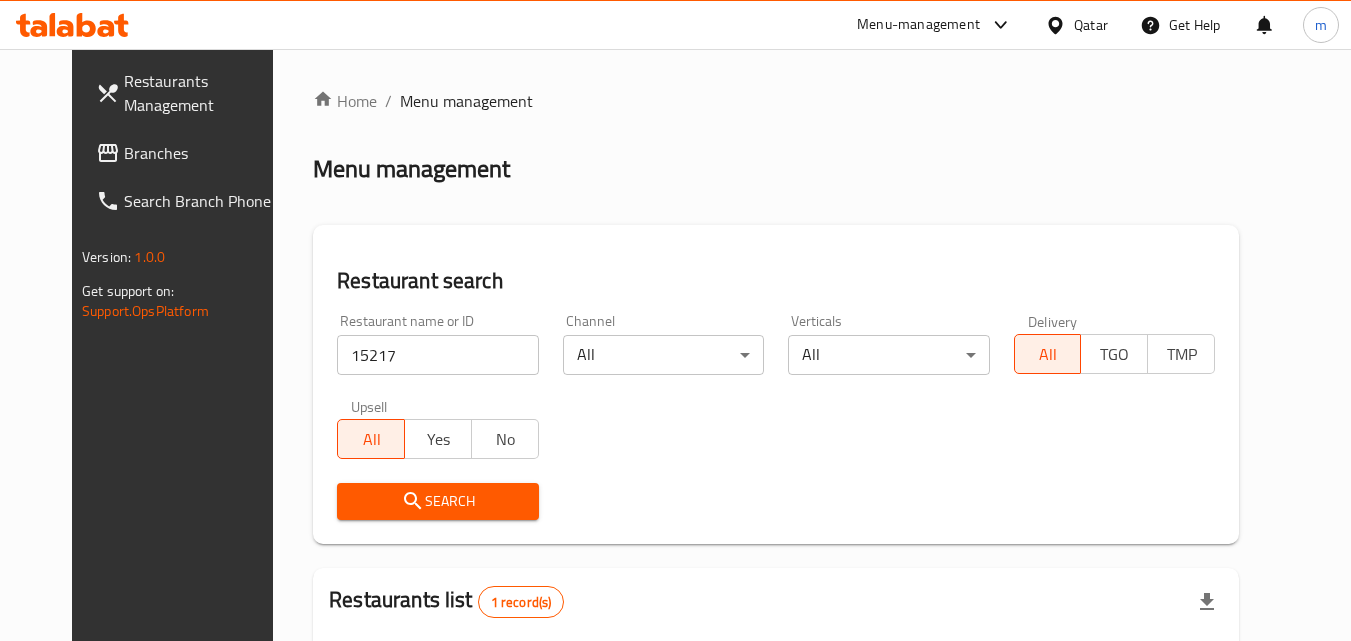 click 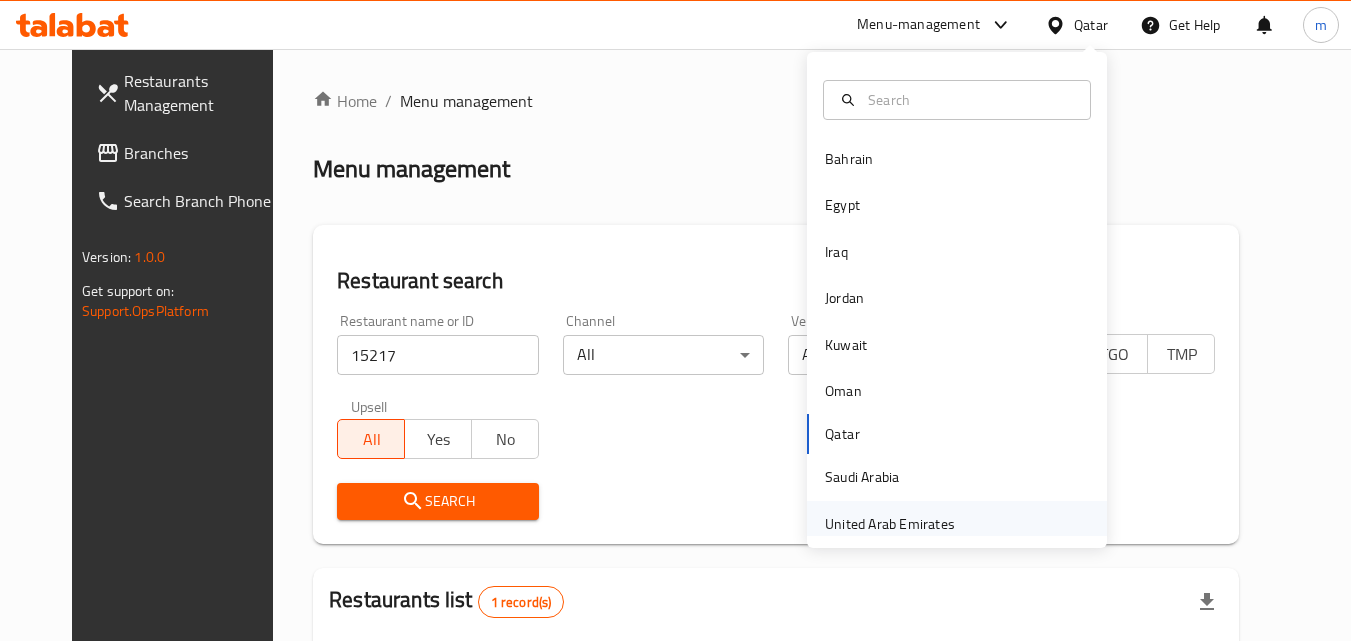 click on "United Arab Emirates" at bounding box center [890, 524] 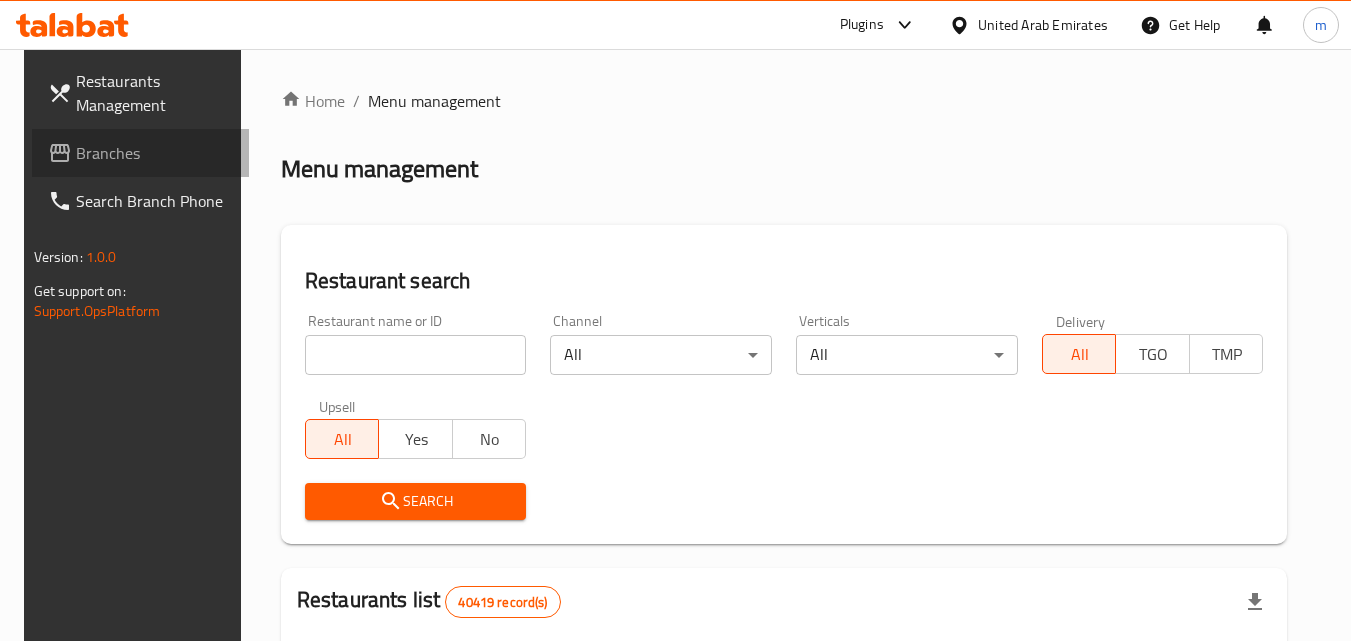 click on "Branches" at bounding box center (155, 153) 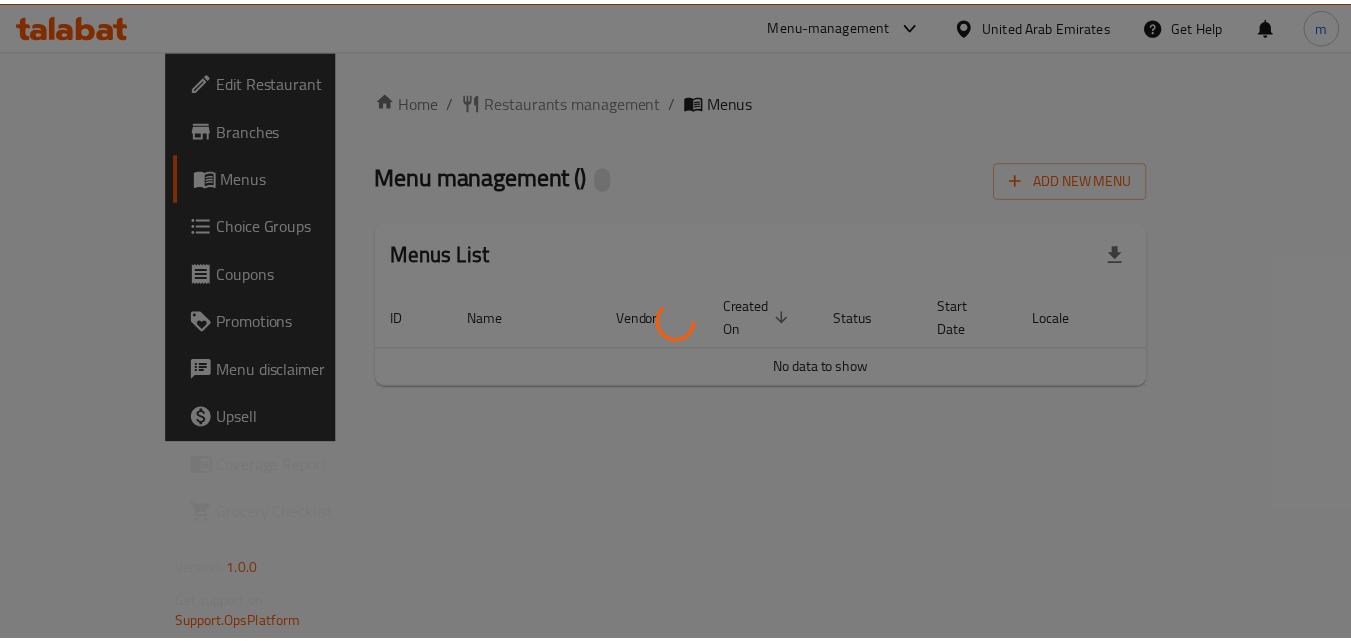 scroll, scrollTop: 0, scrollLeft: 0, axis: both 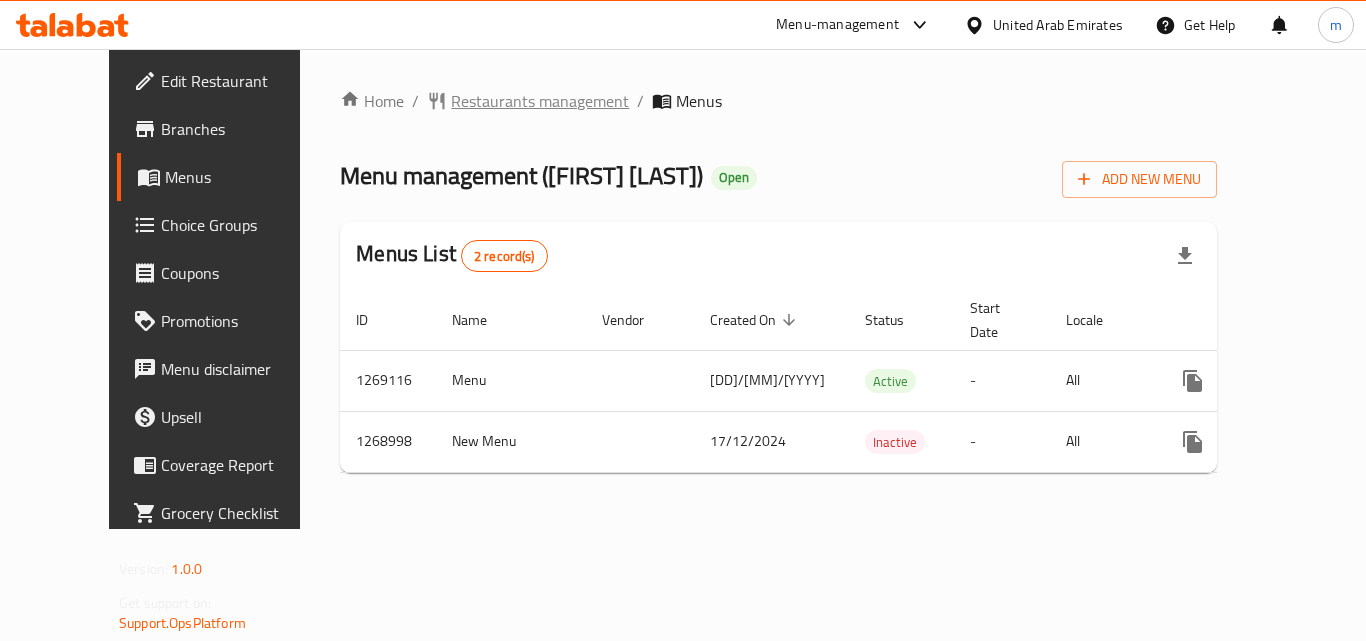 click on "Restaurants management" at bounding box center (540, 101) 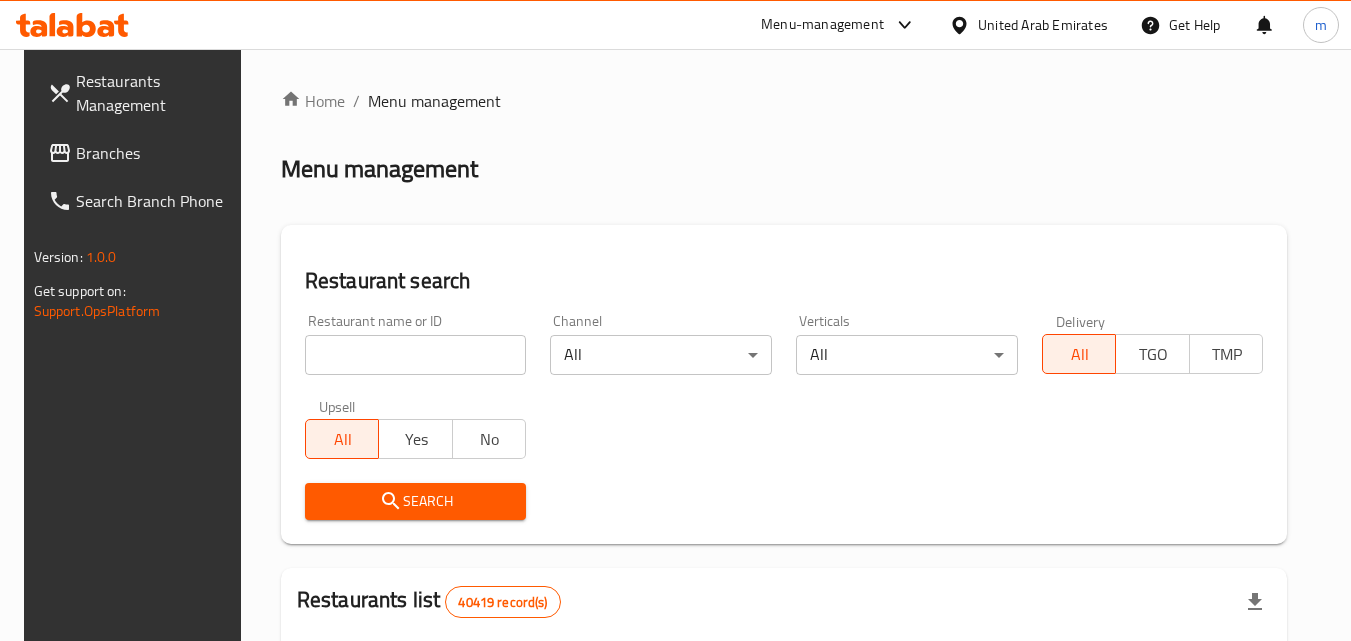 click at bounding box center [416, 355] 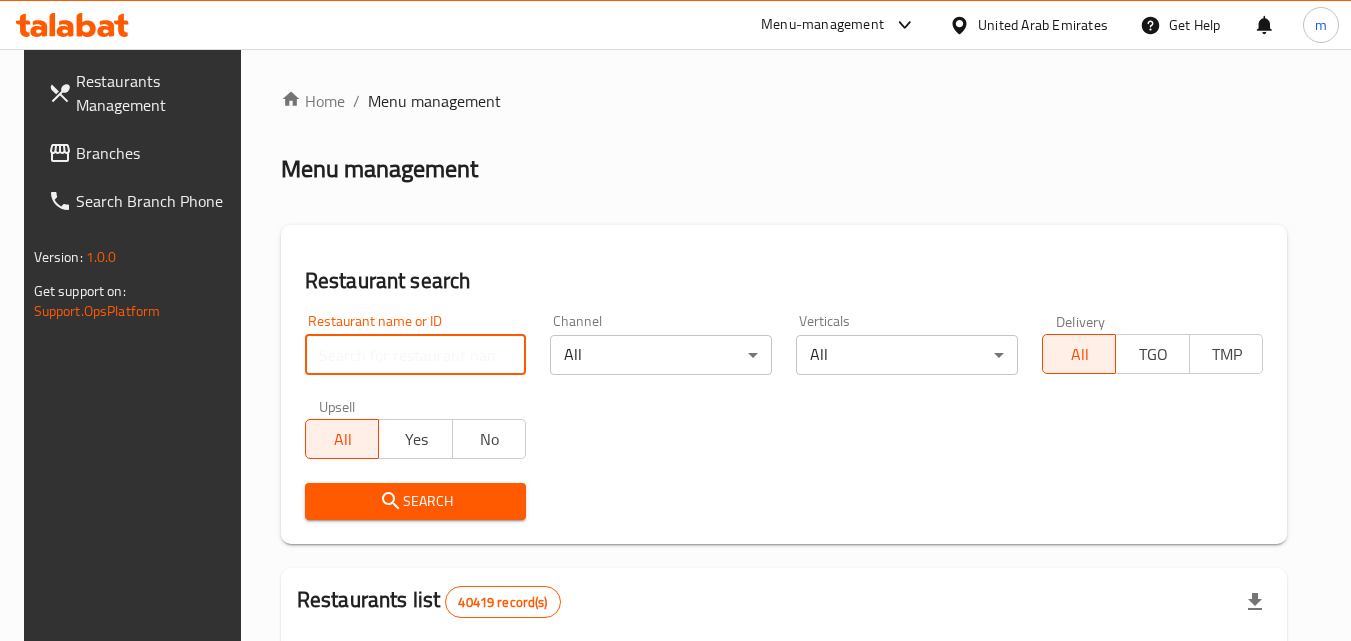 paste on "688290" 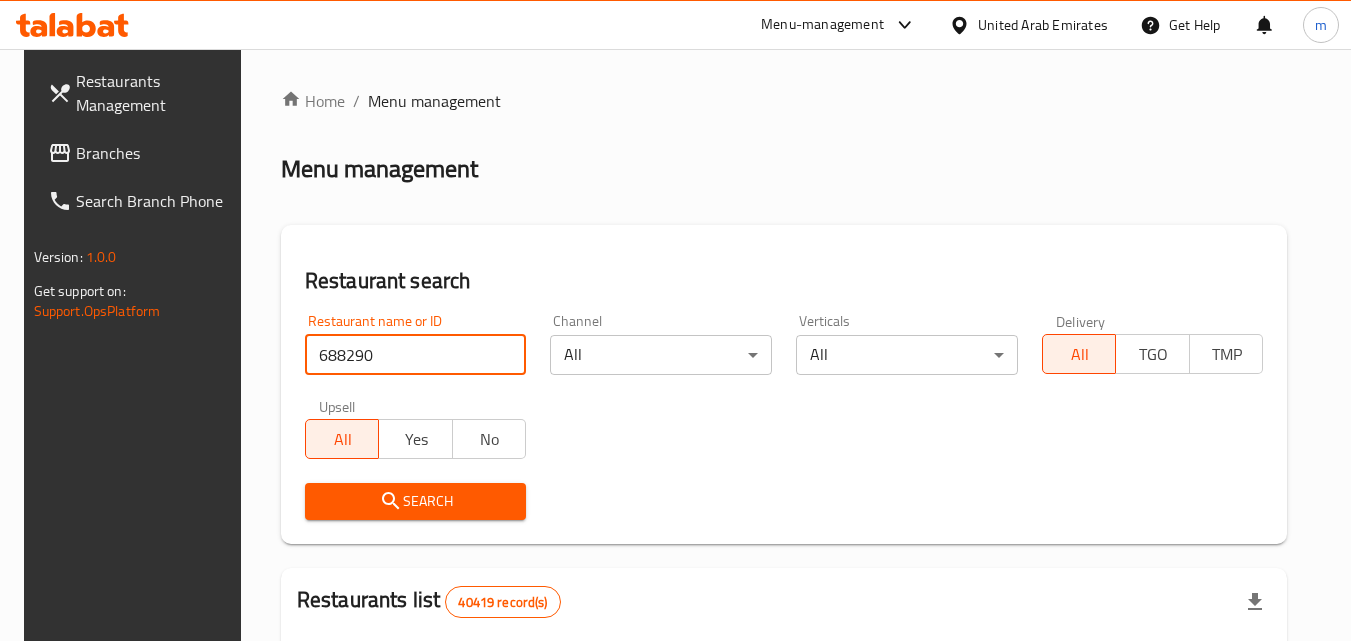 type on "688290" 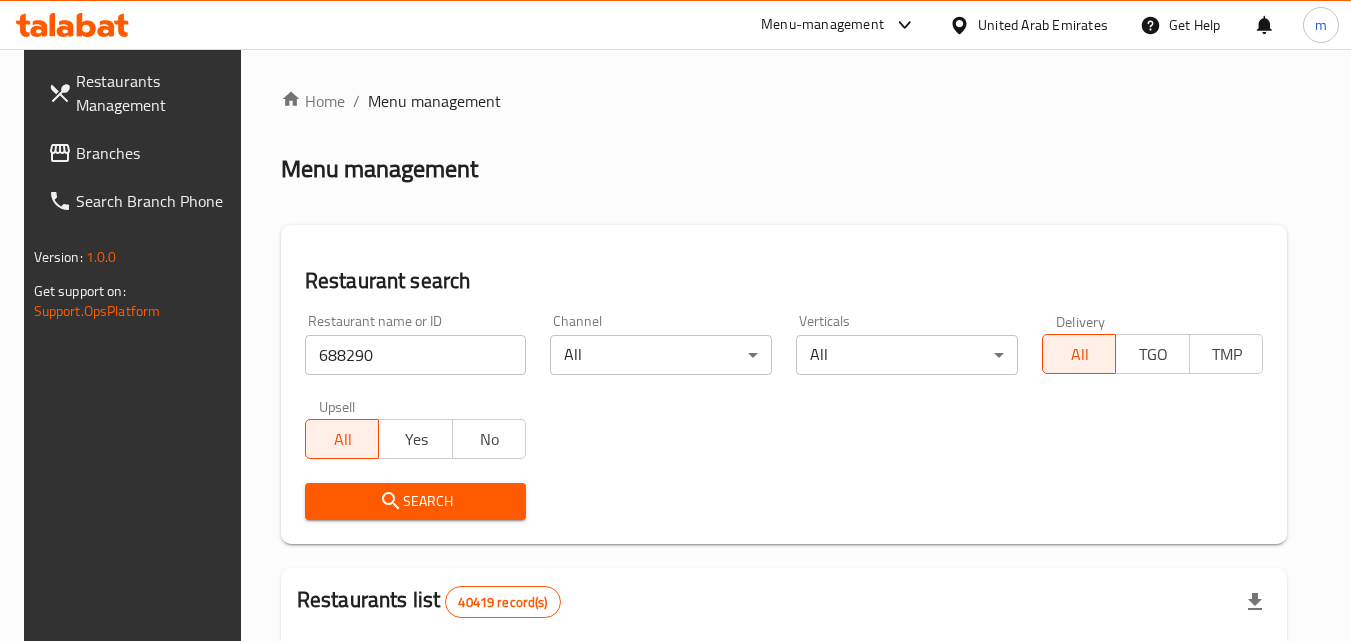 click on "Search" at bounding box center (416, 501) 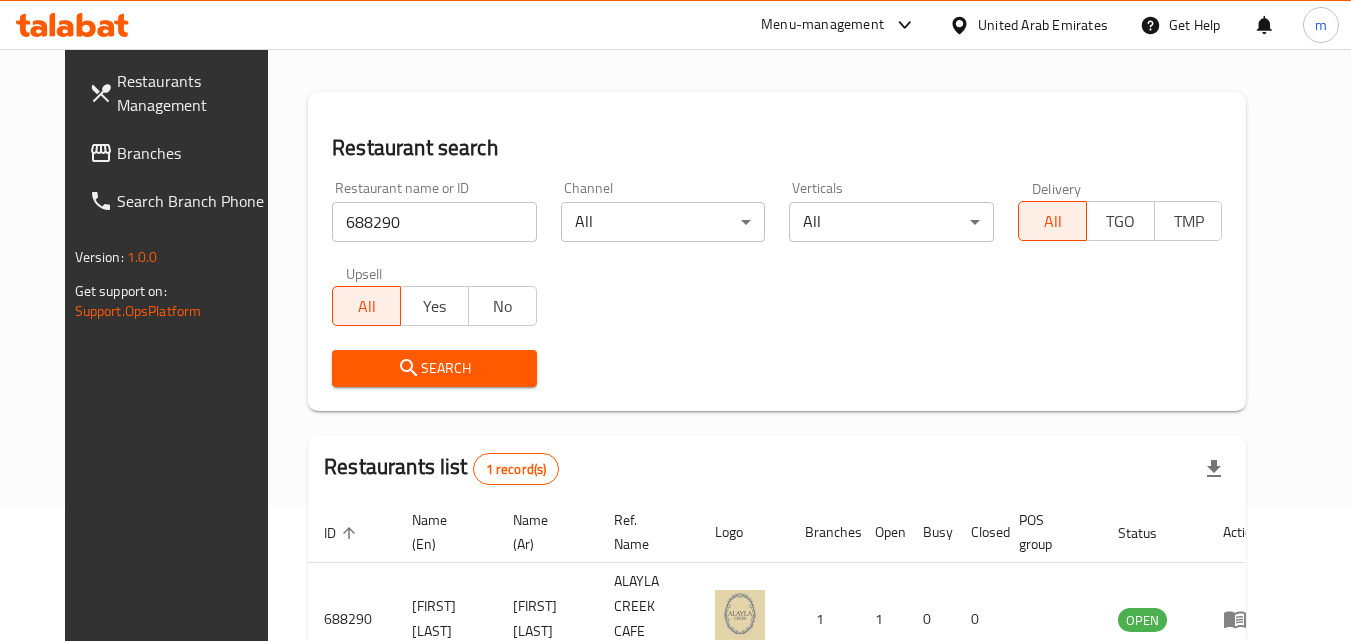 scroll, scrollTop: 234, scrollLeft: 0, axis: vertical 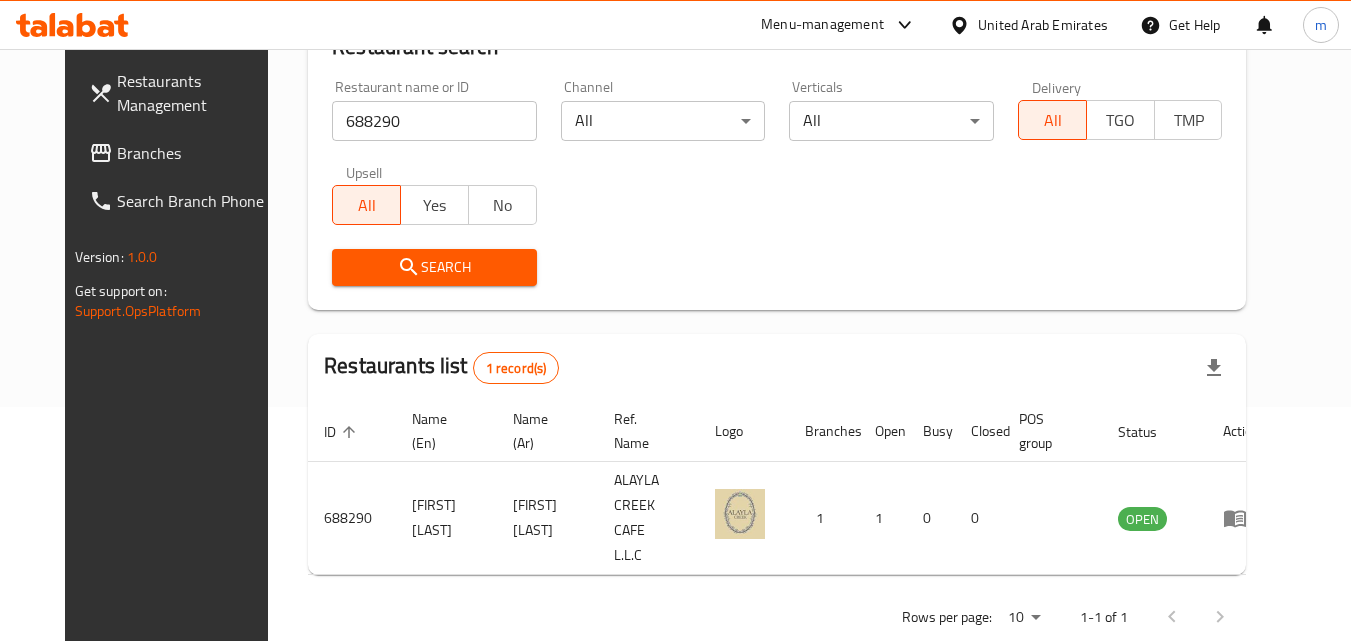 click on "United Arab Emirates" at bounding box center (1043, 25) 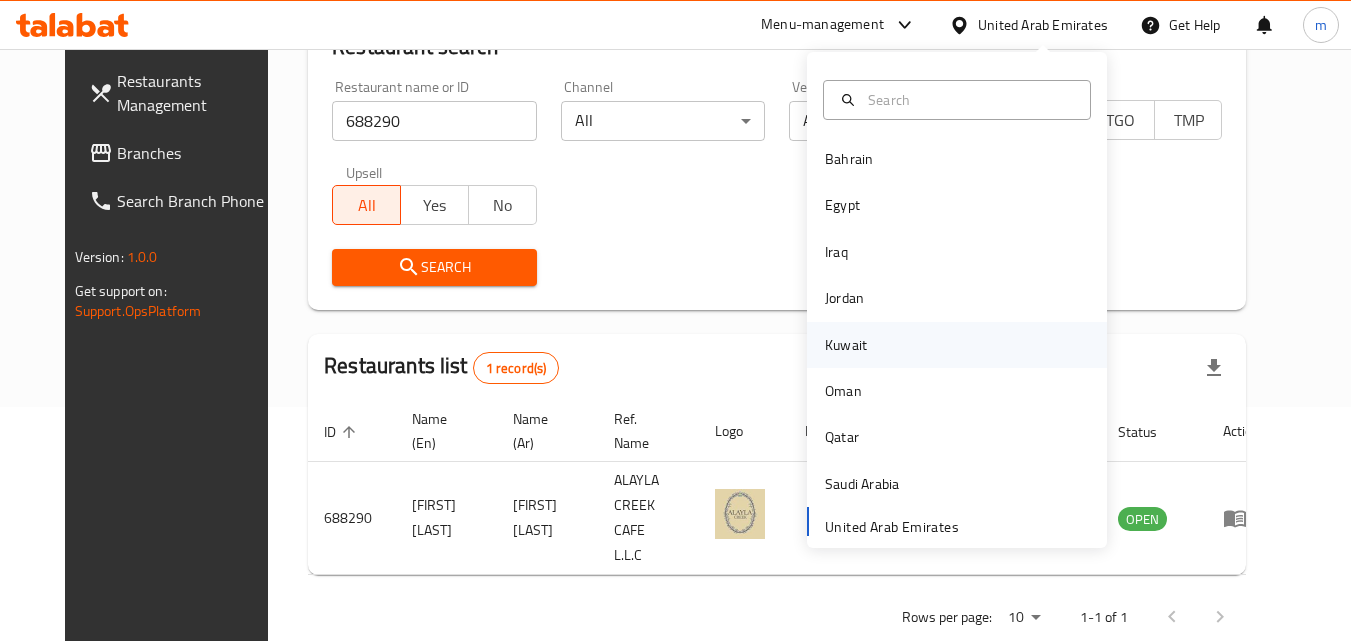 click on "Kuwait" at bounding box center (846, 345) 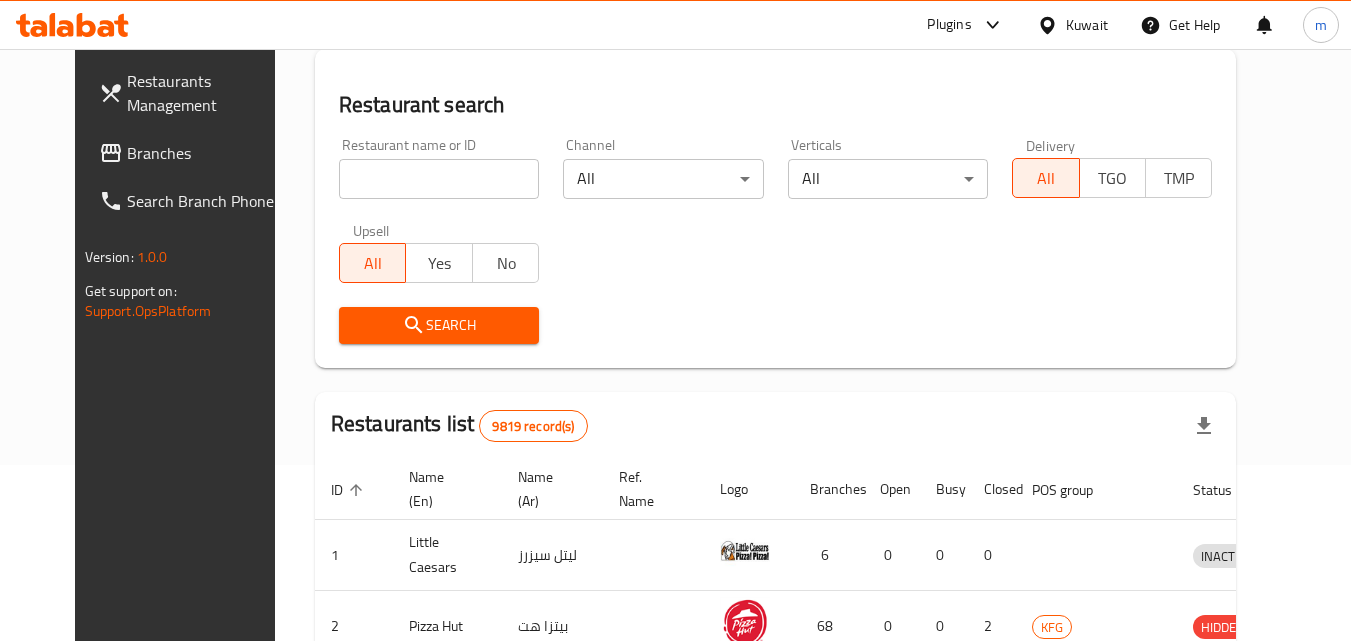 scroll, scrollTop: 234, scrollLeft: 0, axis: vertical 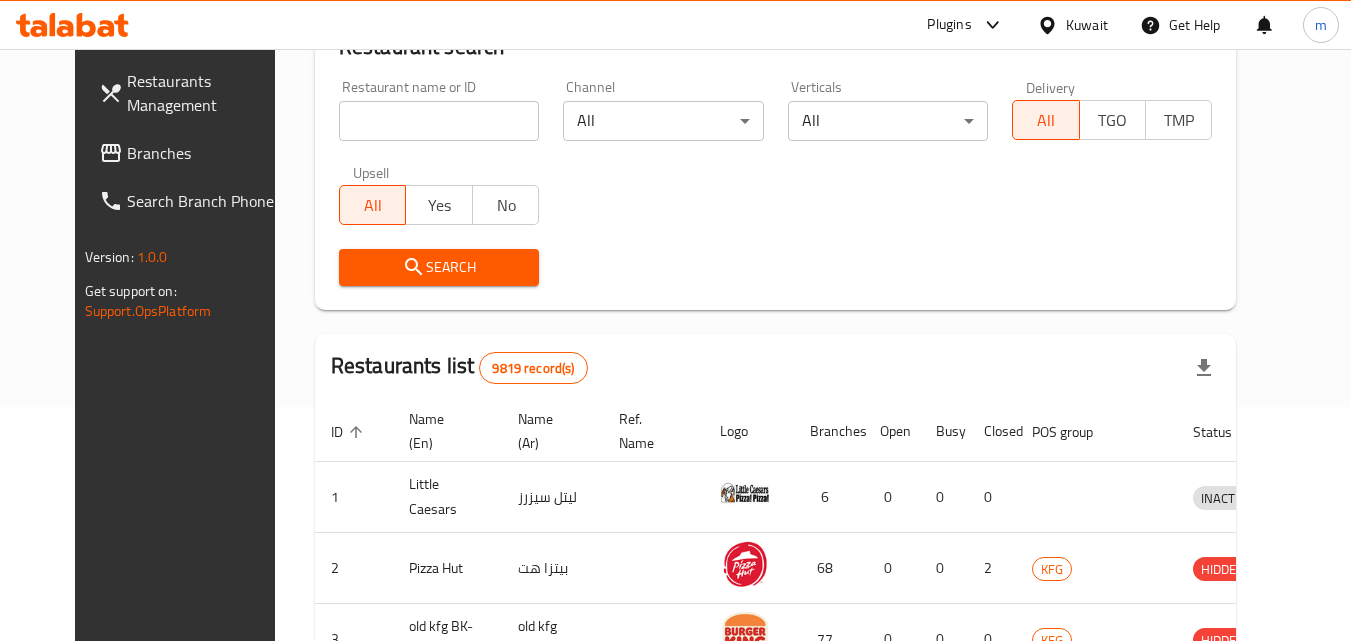 click on "Branches" at bounding box center [206, 153] 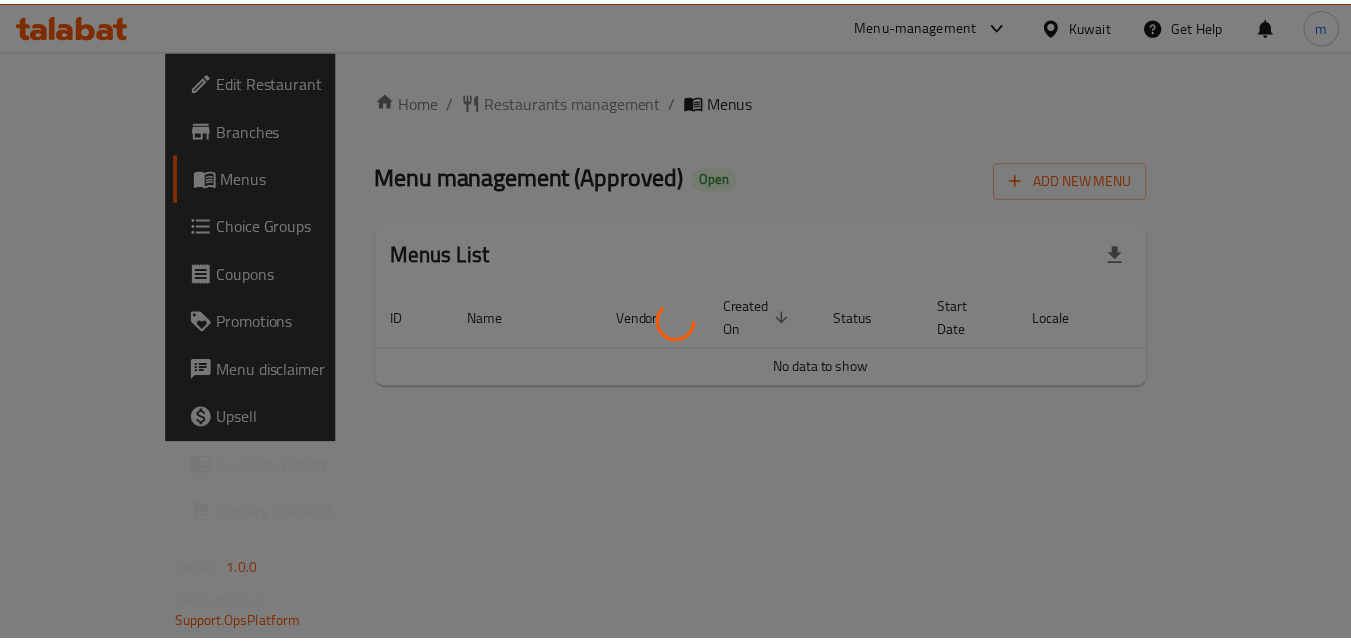 scroll, scrollTop: 0, scrollLeft: 0, axis: both 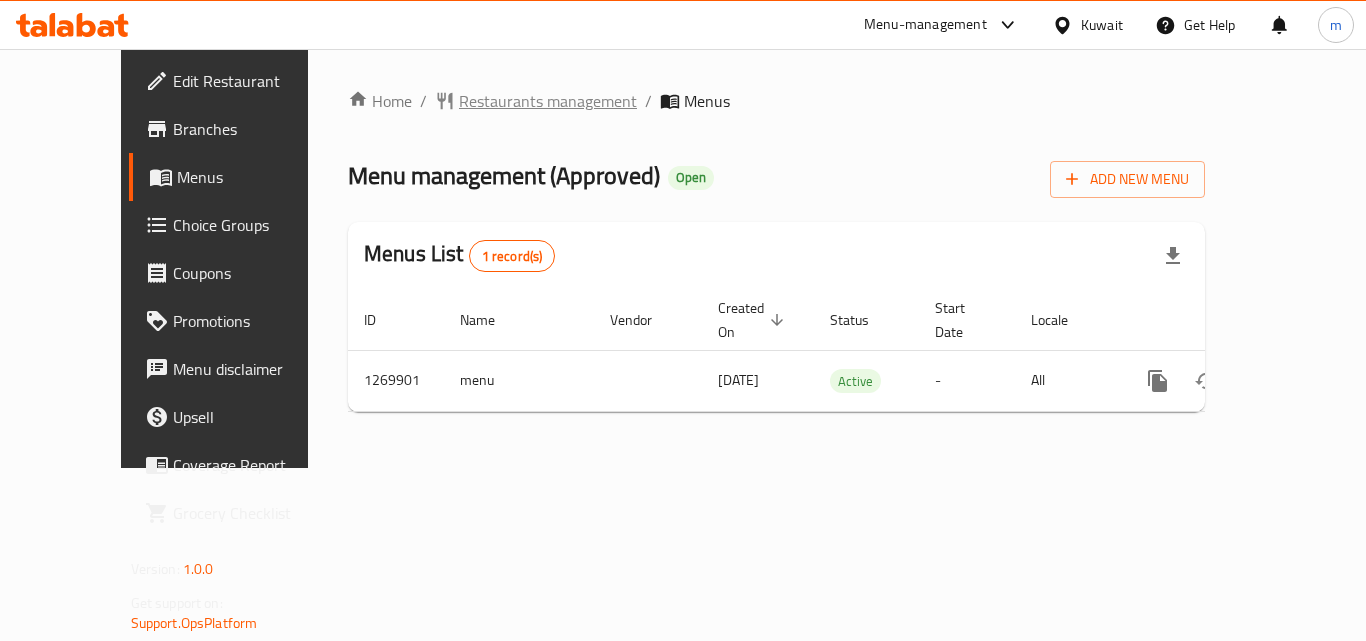 click on "Restaurants management" at bounding box center [548, 101] 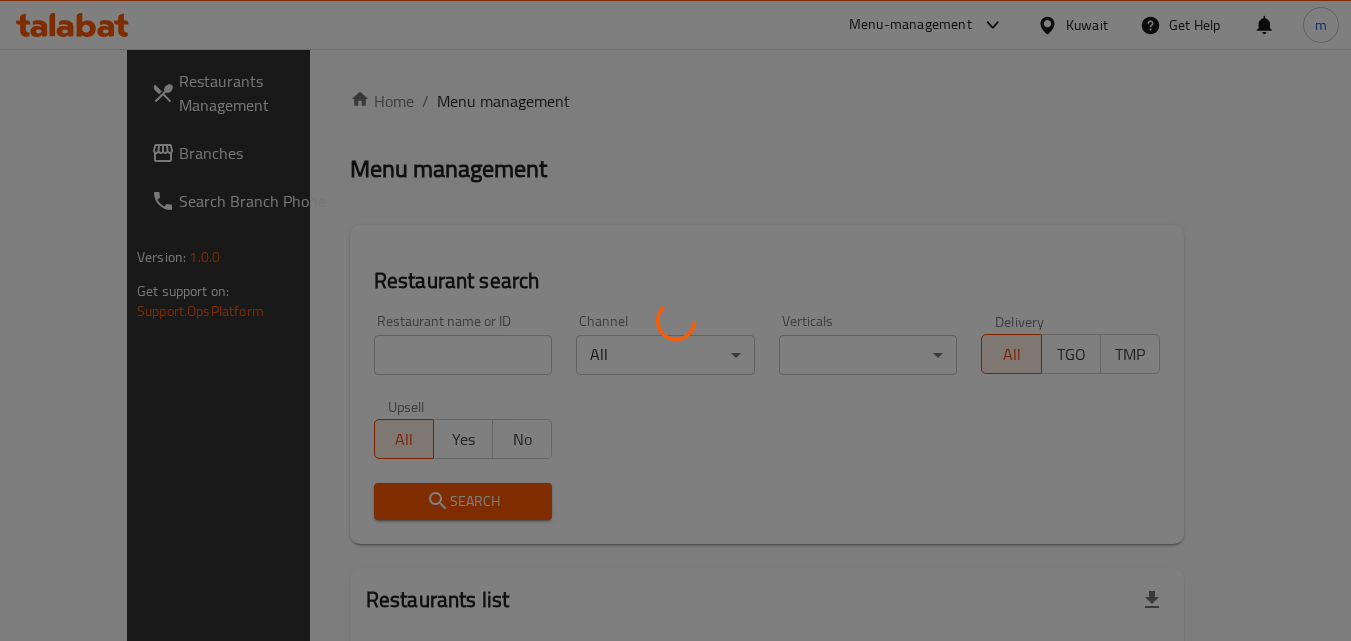 scroll, scrollTop: 100, scrollLeft: 0, axis: vertical 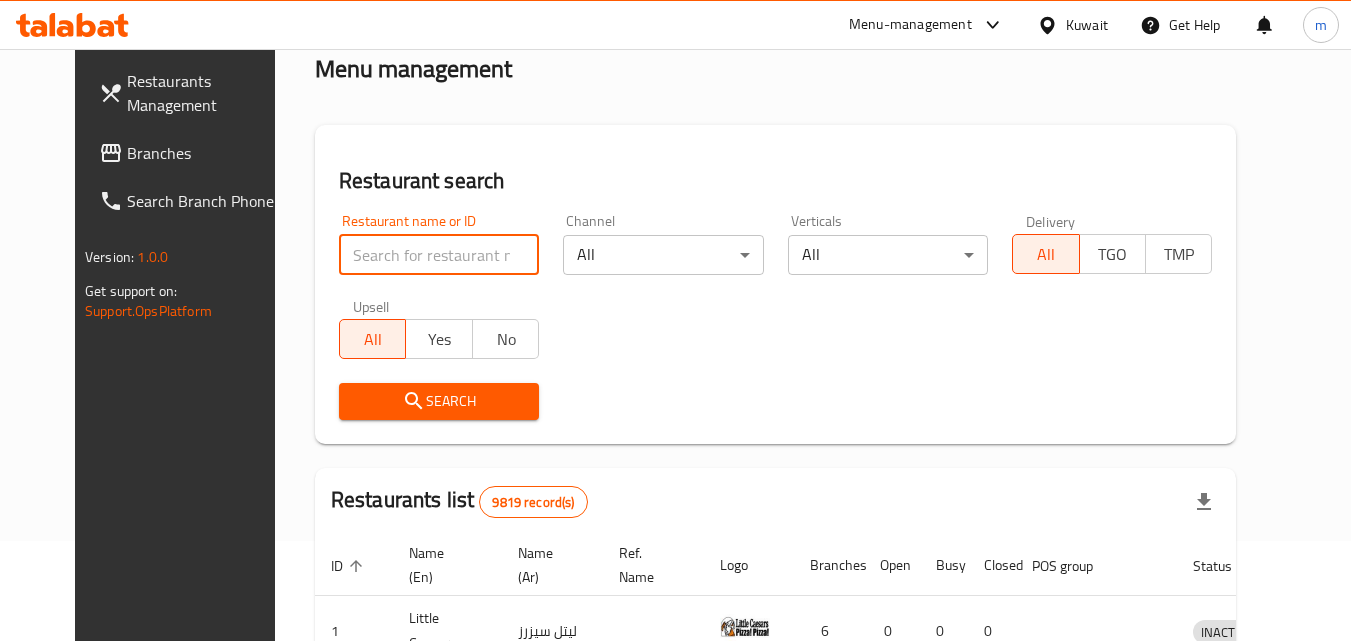 click at bounding box center (439, 255) 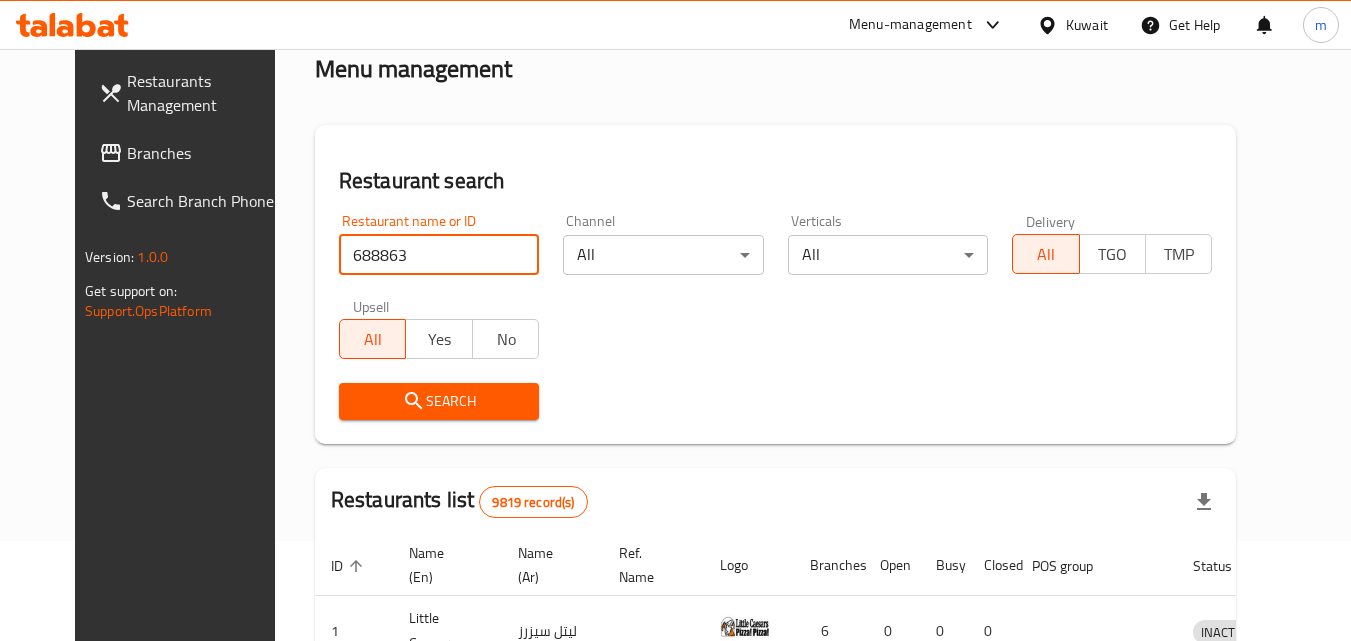 type on "688863" 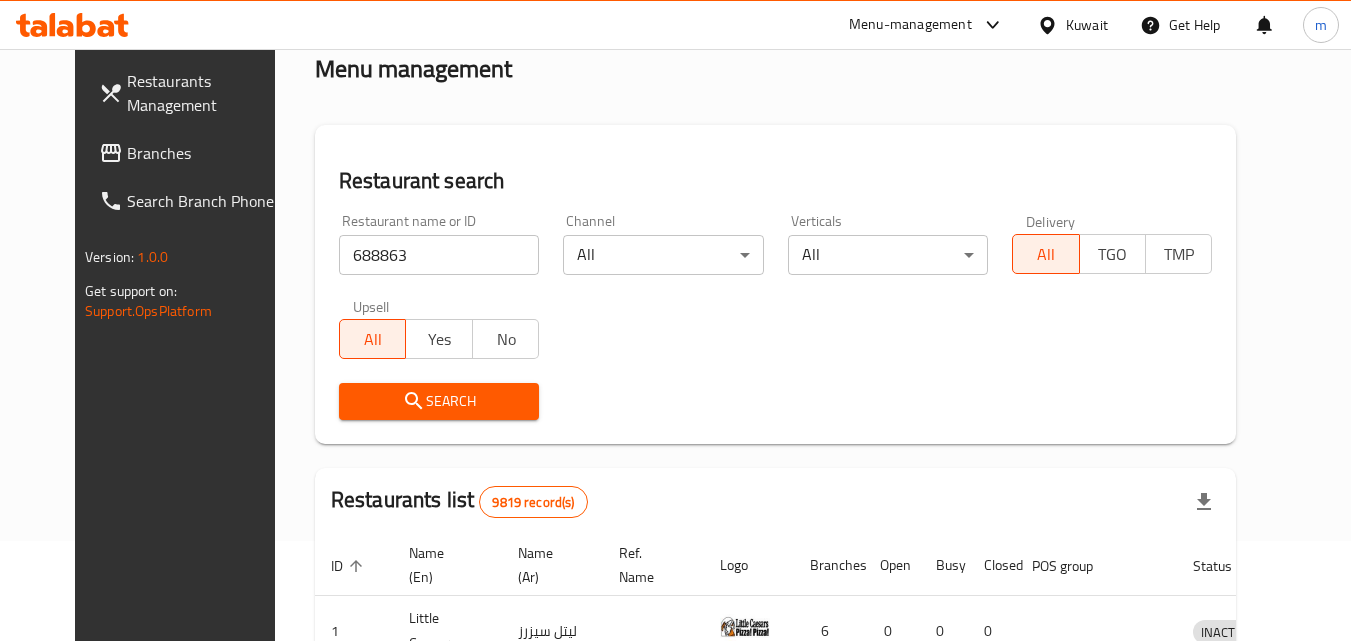 click on "Search" at bounding box center (439, 401) 